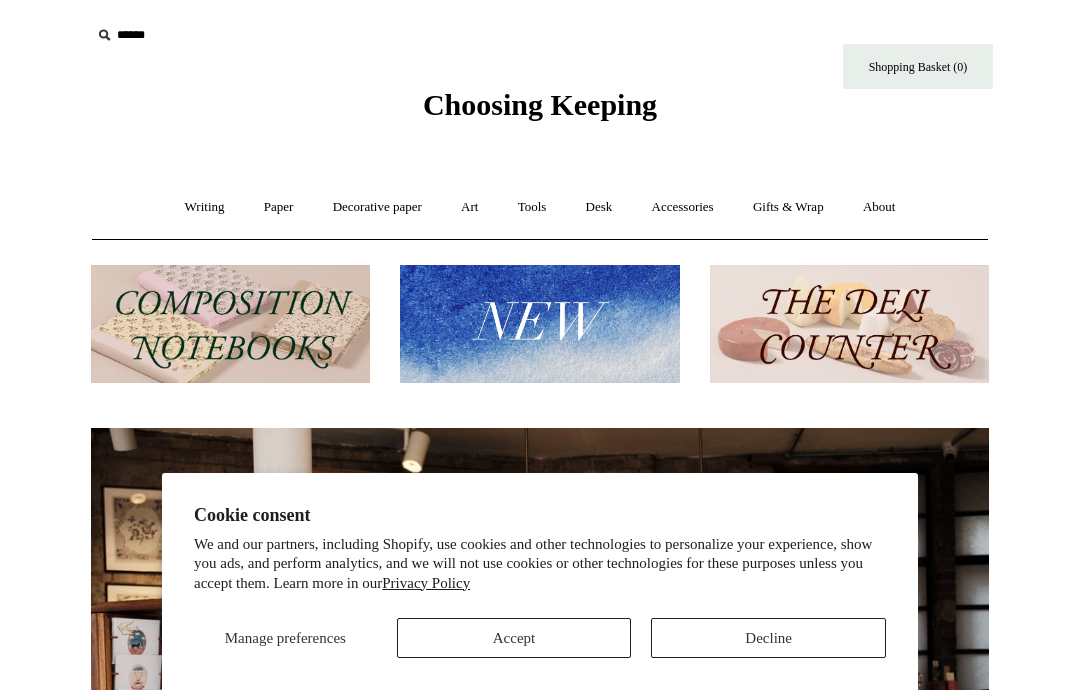 scroll, scrollTop: 0, scrollLeft: 0, axis: both 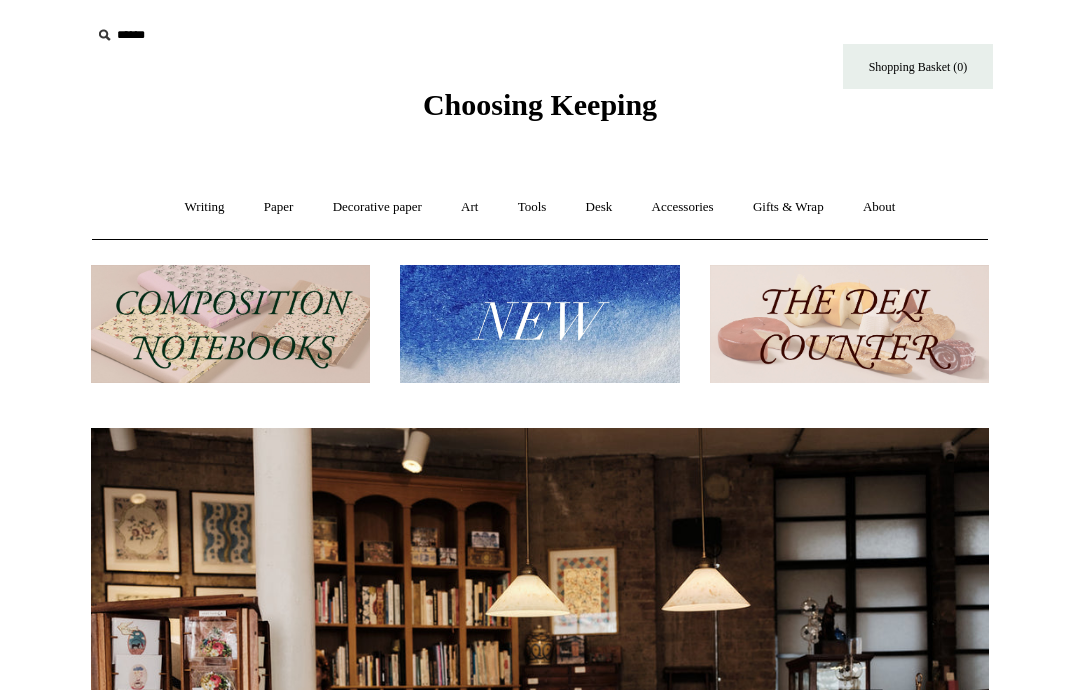 click at bounding box center [539, 324] 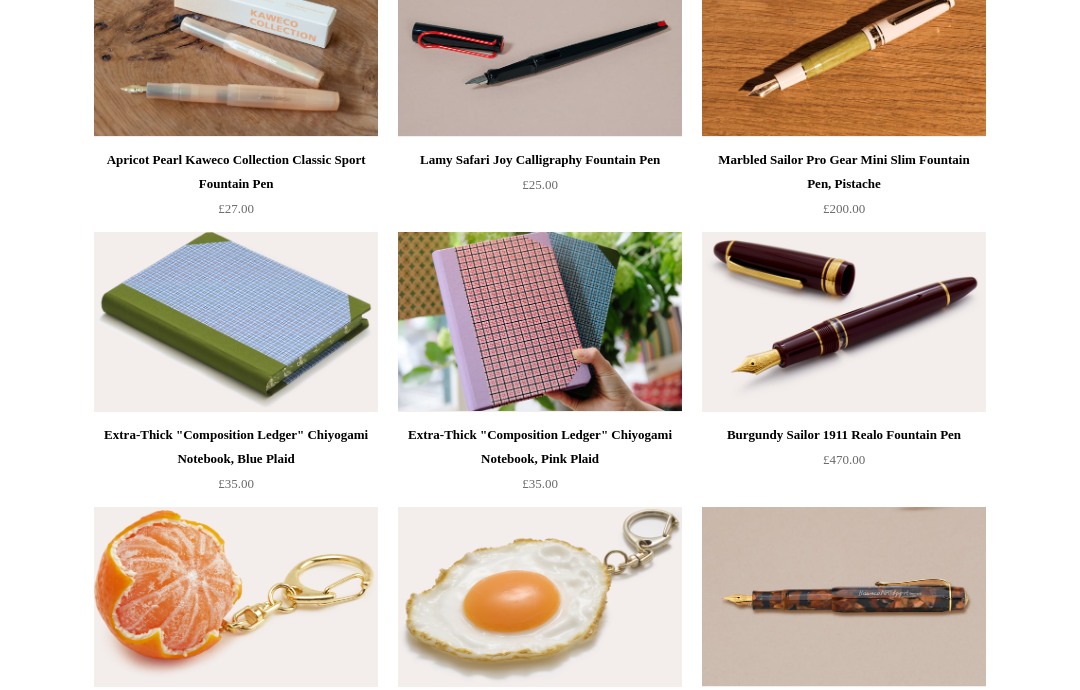 scroll, scrollTop: 0, scrollLeft: 0, axis: both 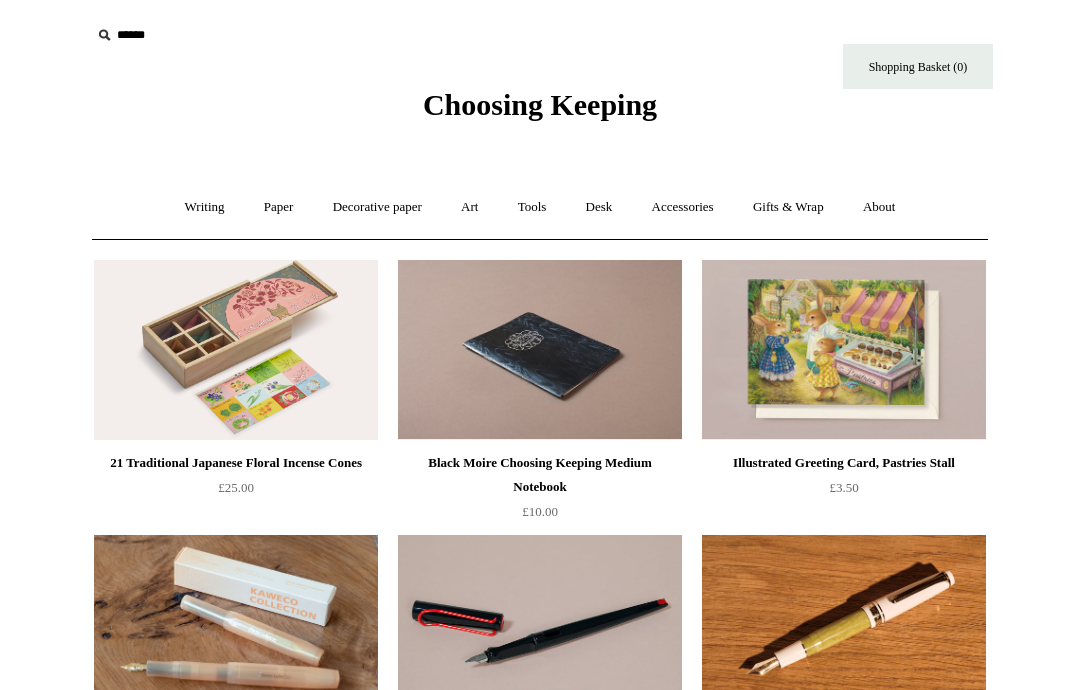 click on "Writing +" at bounding box center (205, 207) 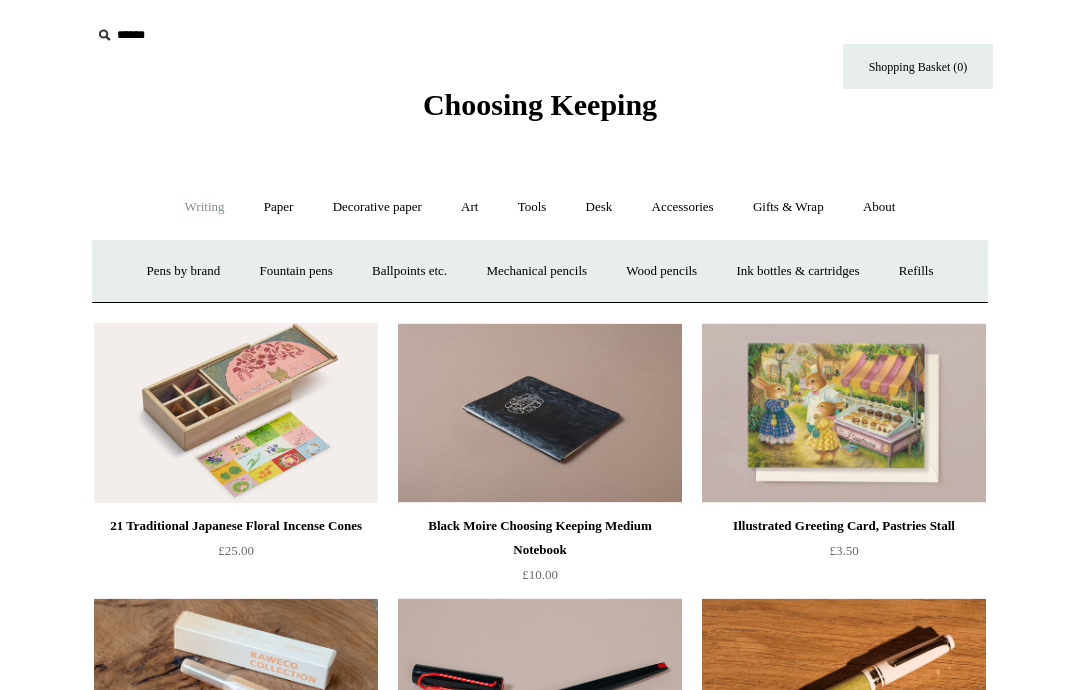click on "Wood pencils +" at bounding box center (661, 271) 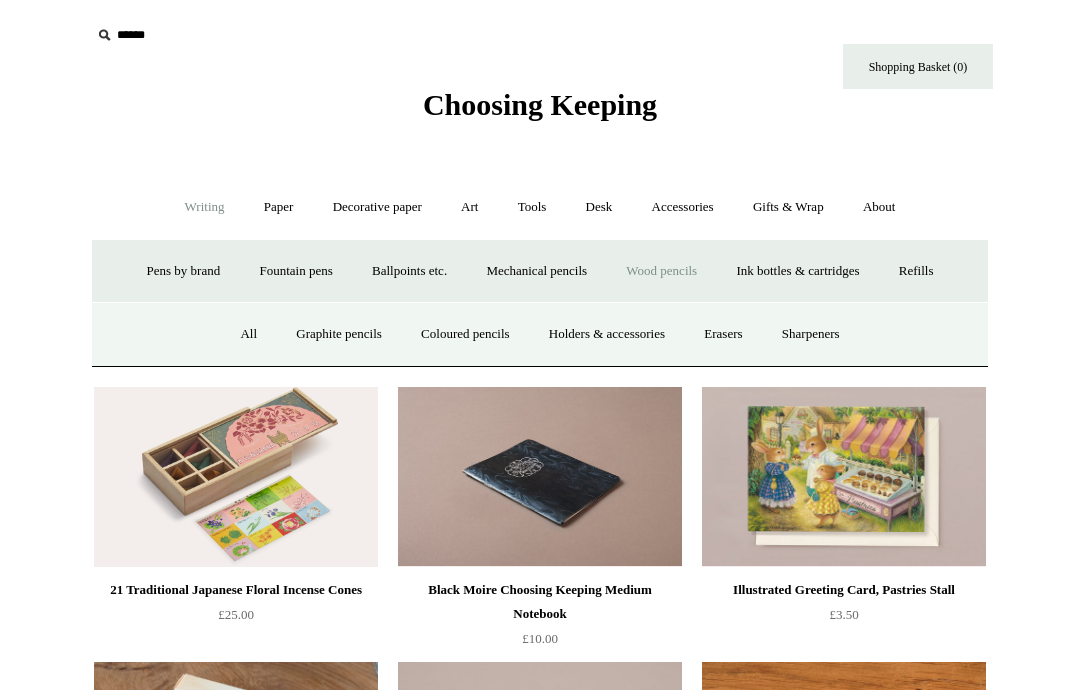 click on "Graphite pencils" at bounding box center (339, 334) 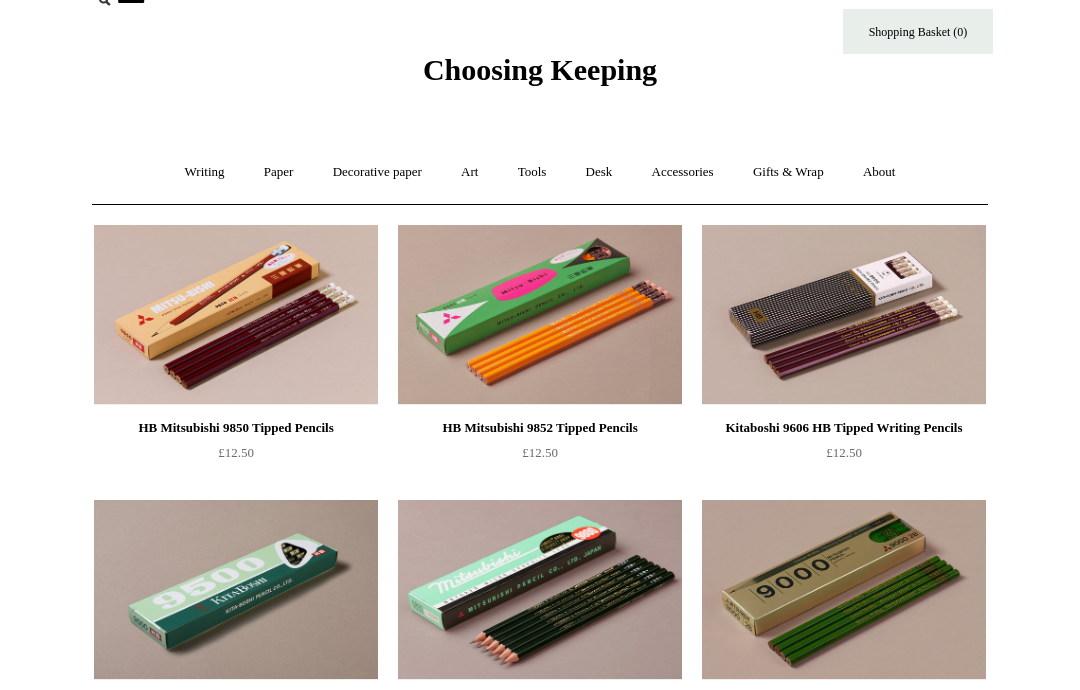 scroll, scrollTop: 0, scrollLeft: 0, axis: both 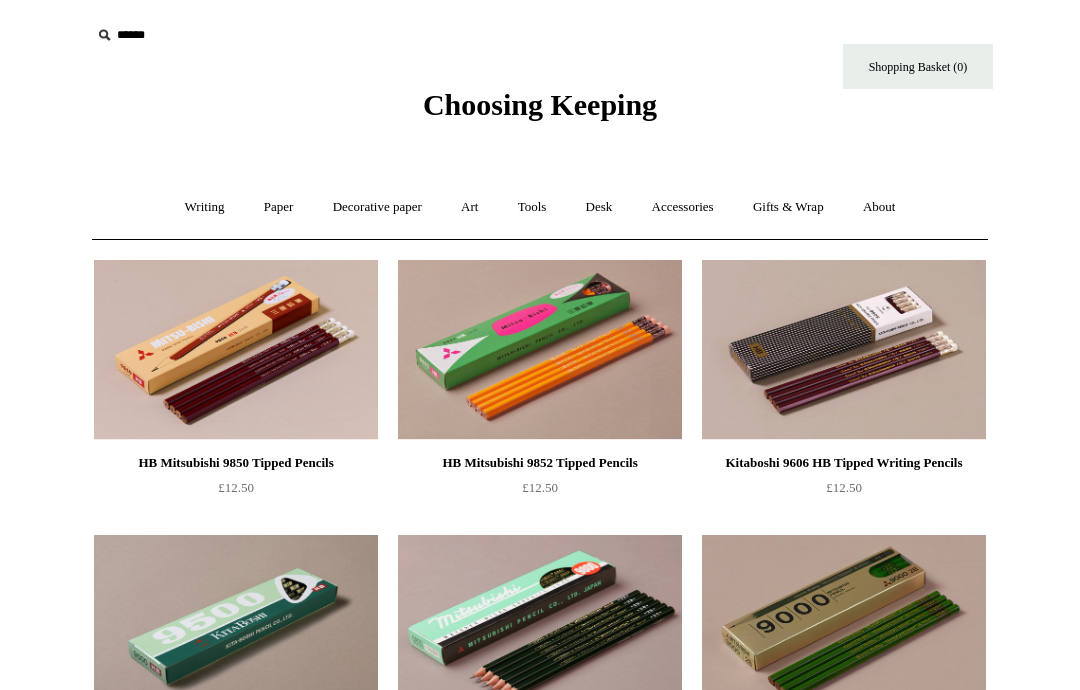 click on "Writing +" at bounding box center (205, 207) 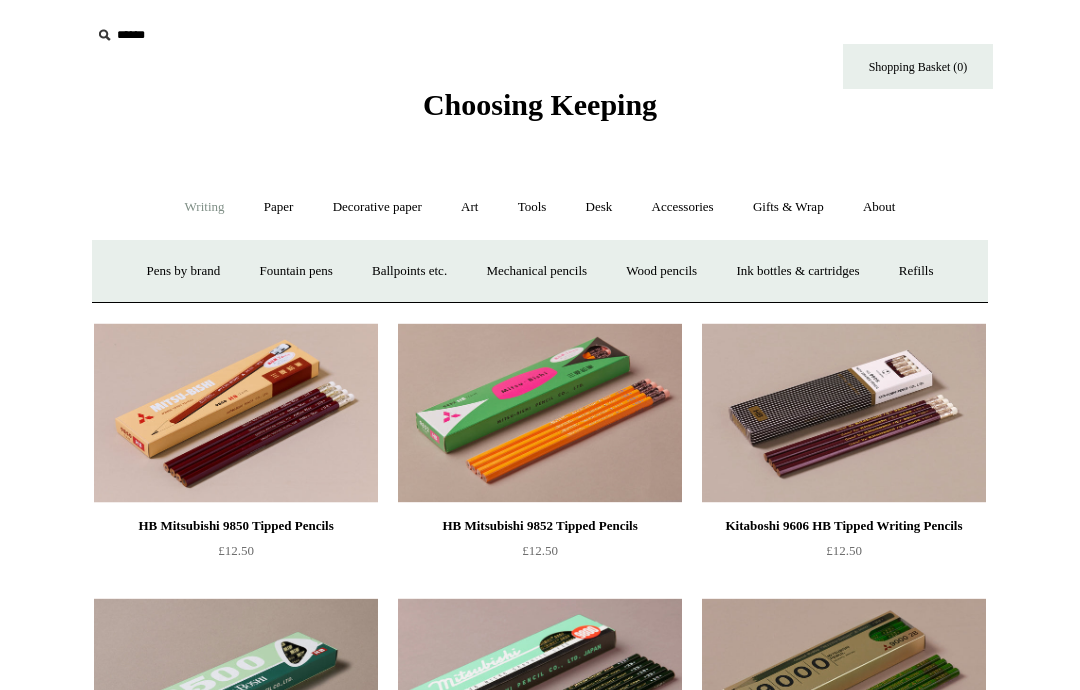 click on "Ballpoints etc. +" at bounding box center (409, 271) 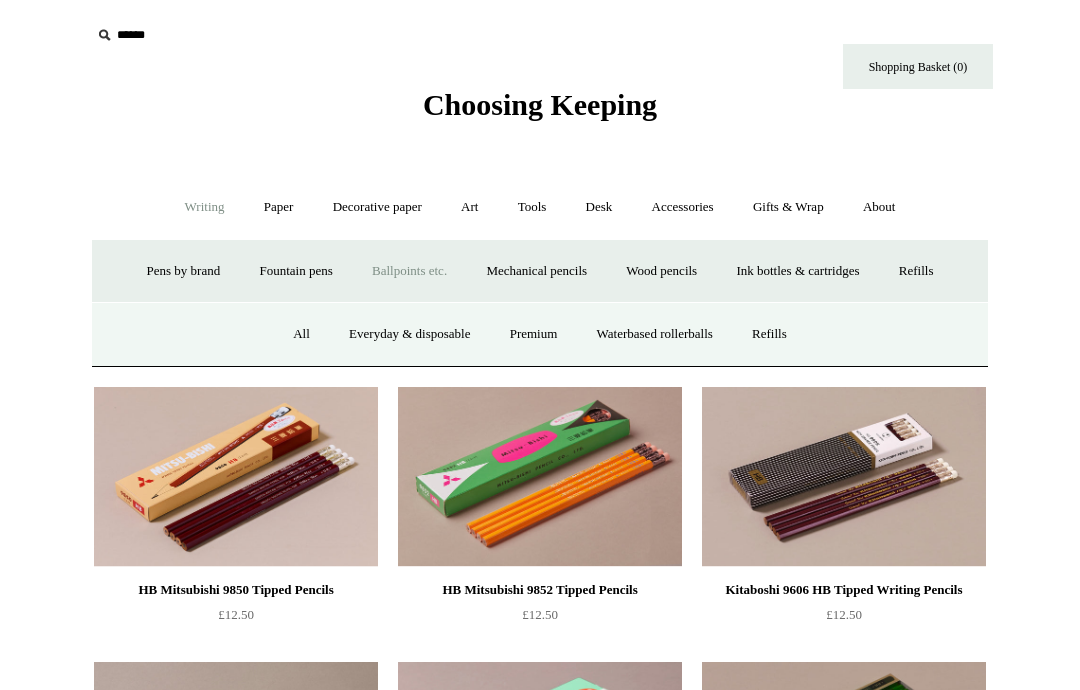 click on "Premium" at bounding box center (534, 334) 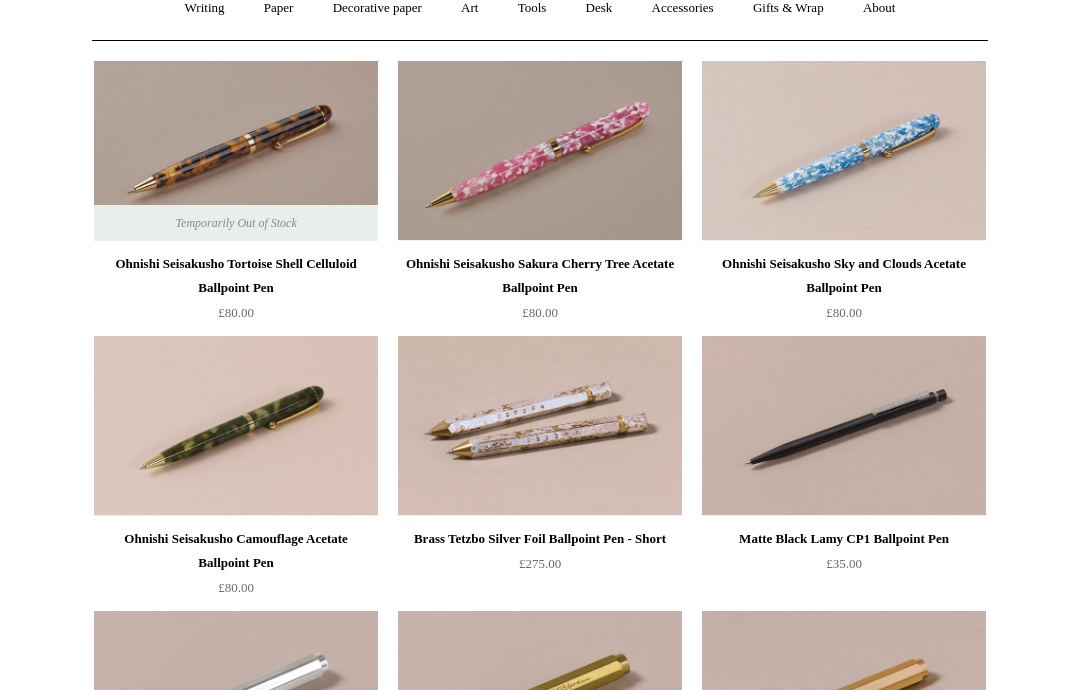 scroll, scrollTop: 0, scrollLeft: 0, axis: both 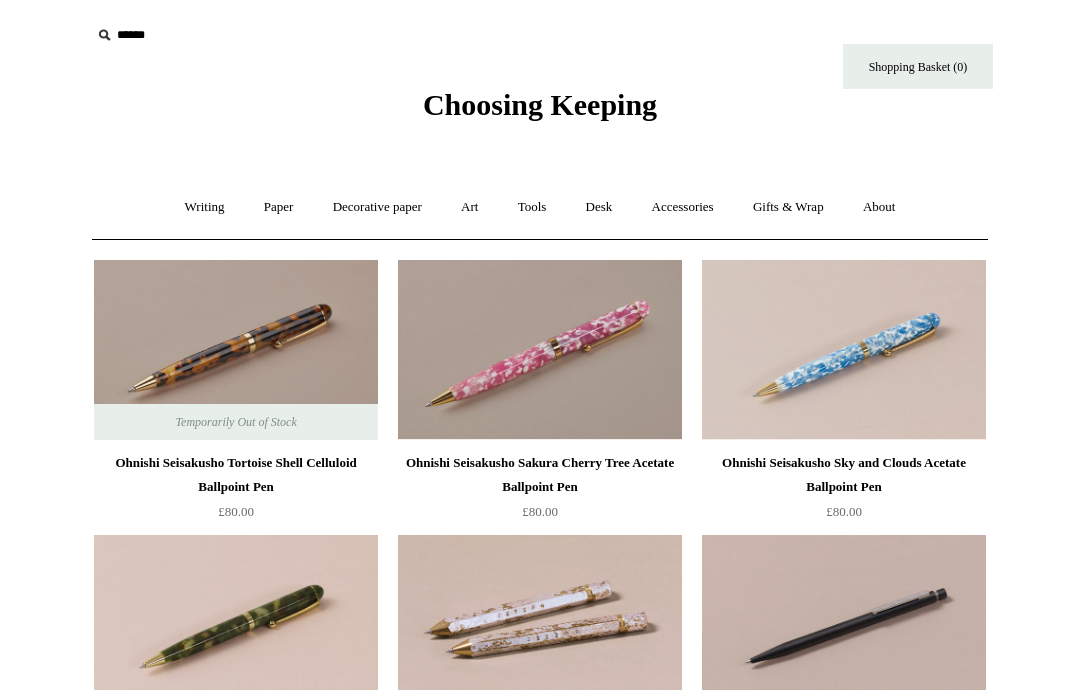 click on "Writing +" at bounding box center [205, 207] 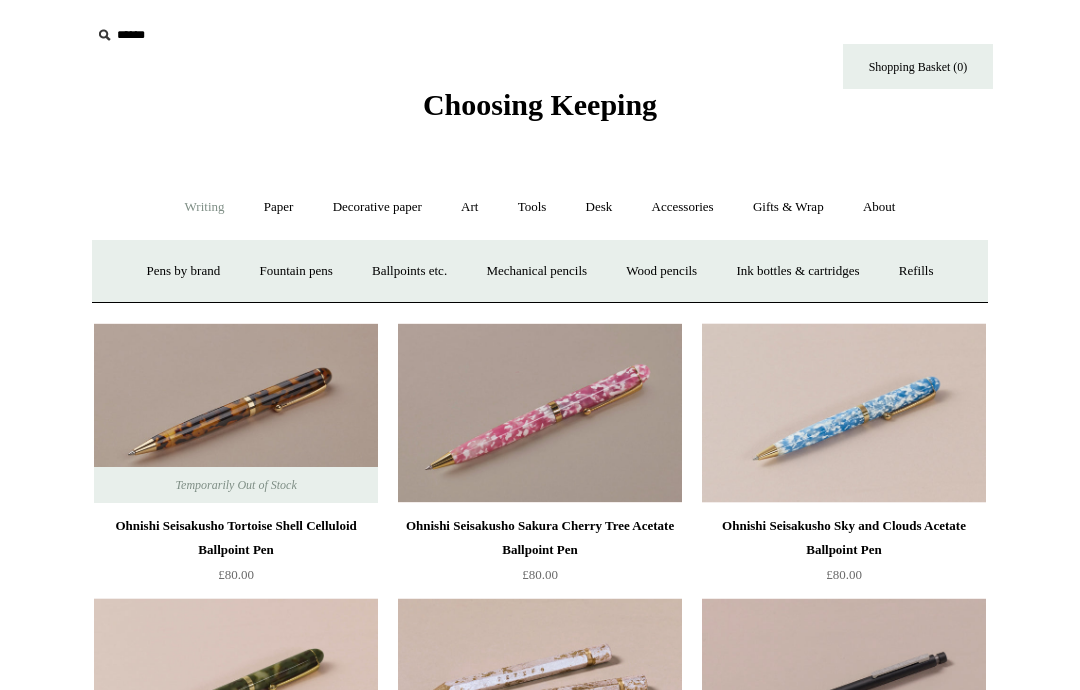 click on "Fountain pens +" at bounding box center [295, 271] 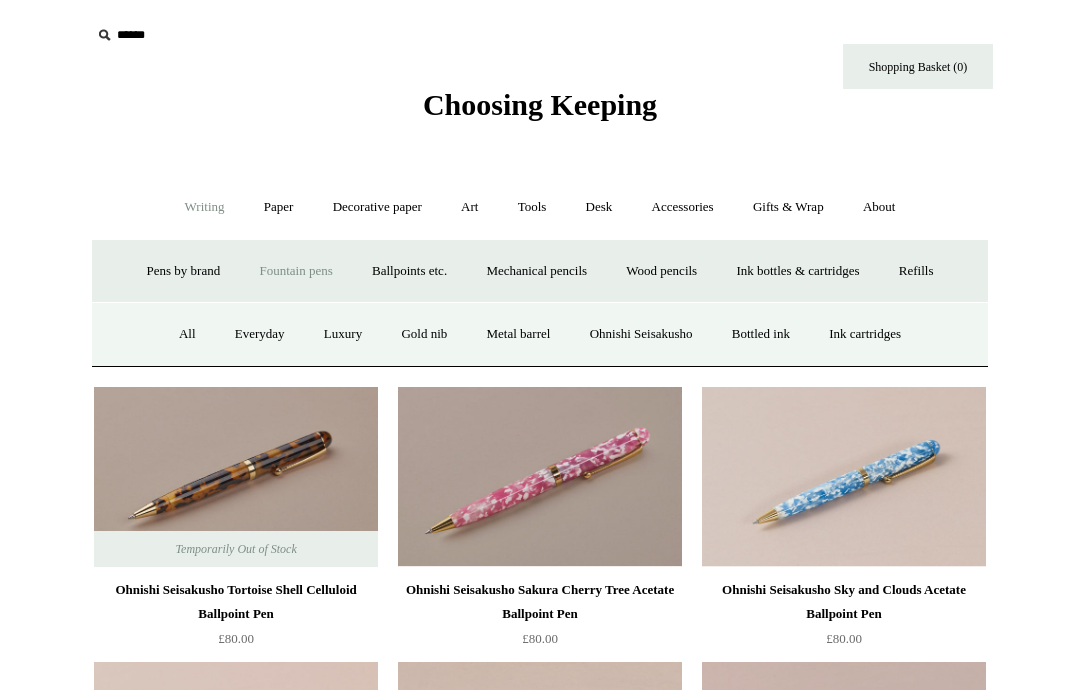 click on "Luxury" at bounding box center [343, 334] 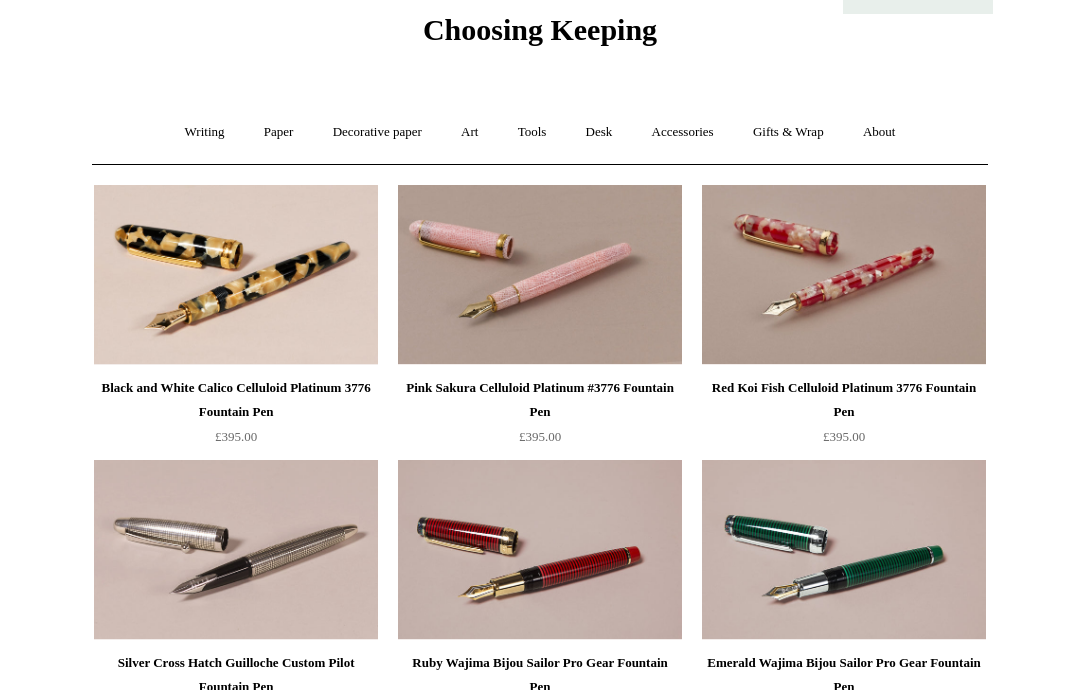 scroll, scrollTop: 0, scrollLeft: 0, axis: both 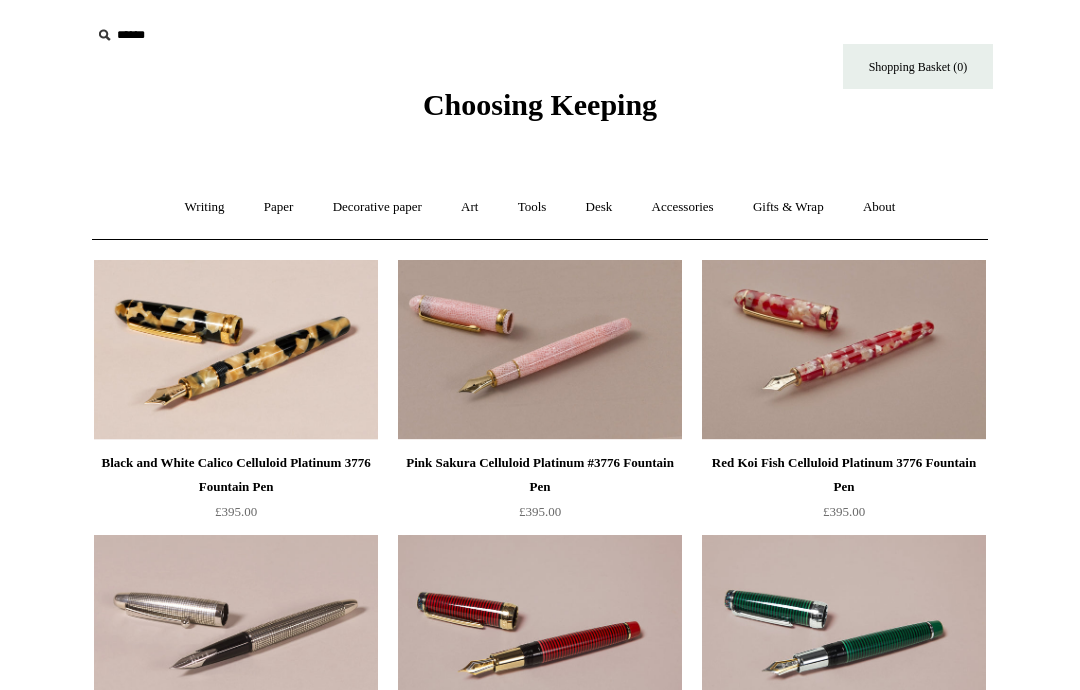 click on "Decorative paper +" at bounding box center (377, 207) 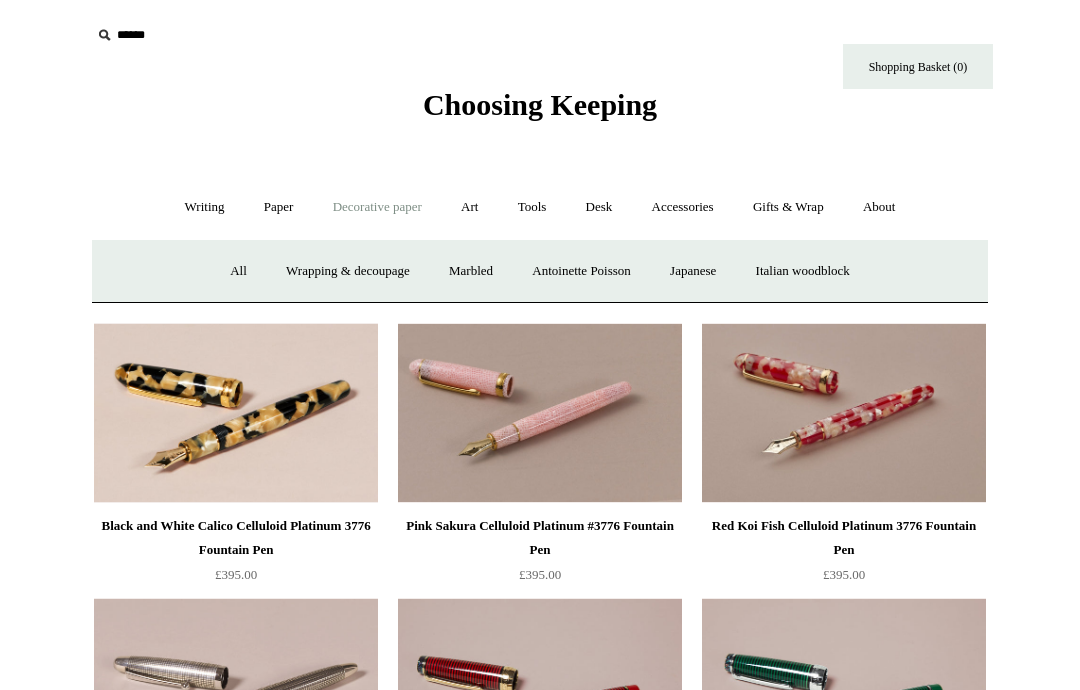 click on "Paper +" at bounding box center [279, 207] 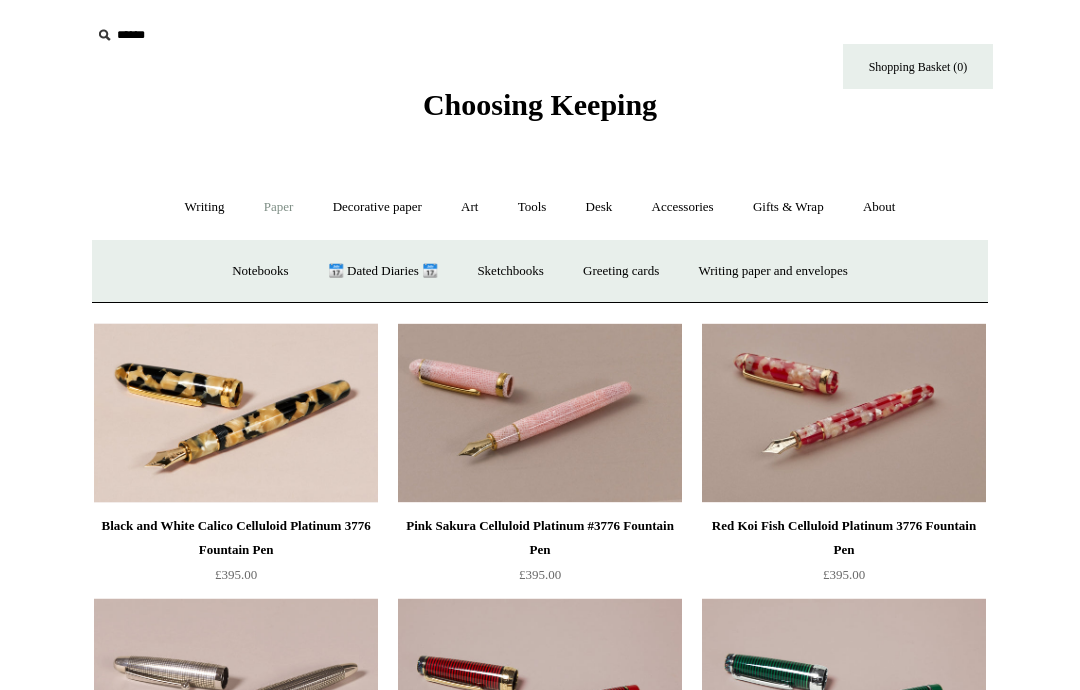 click on "Notebooks +" at bounding box center (260, 271) 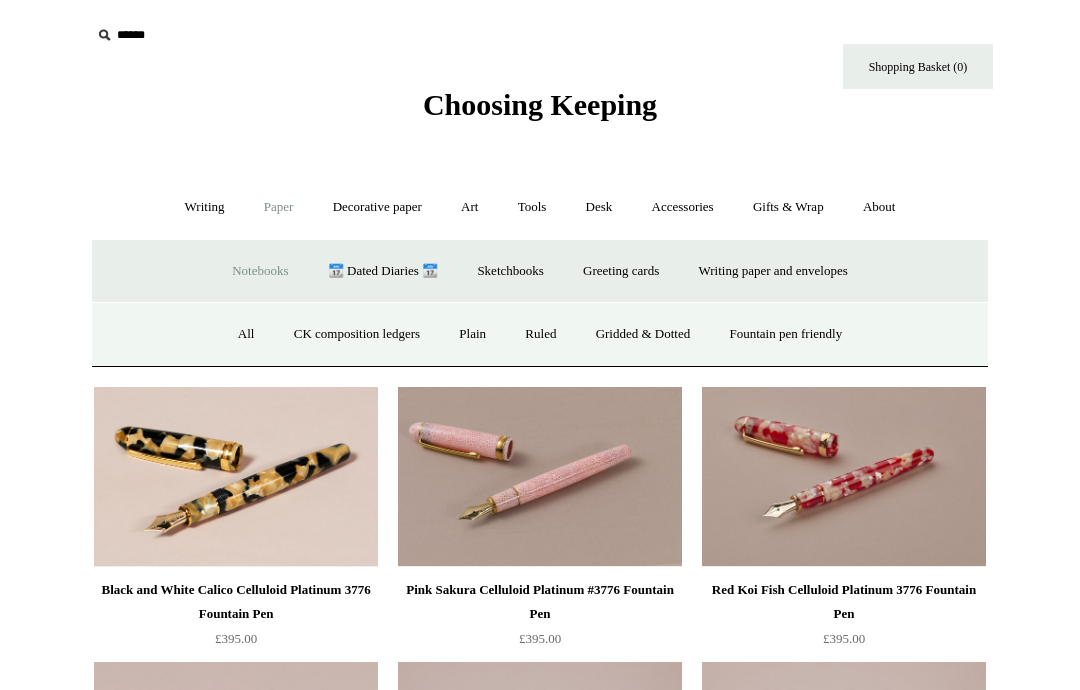click on "Fountain pen friendly" at bounding box center (786, 334) 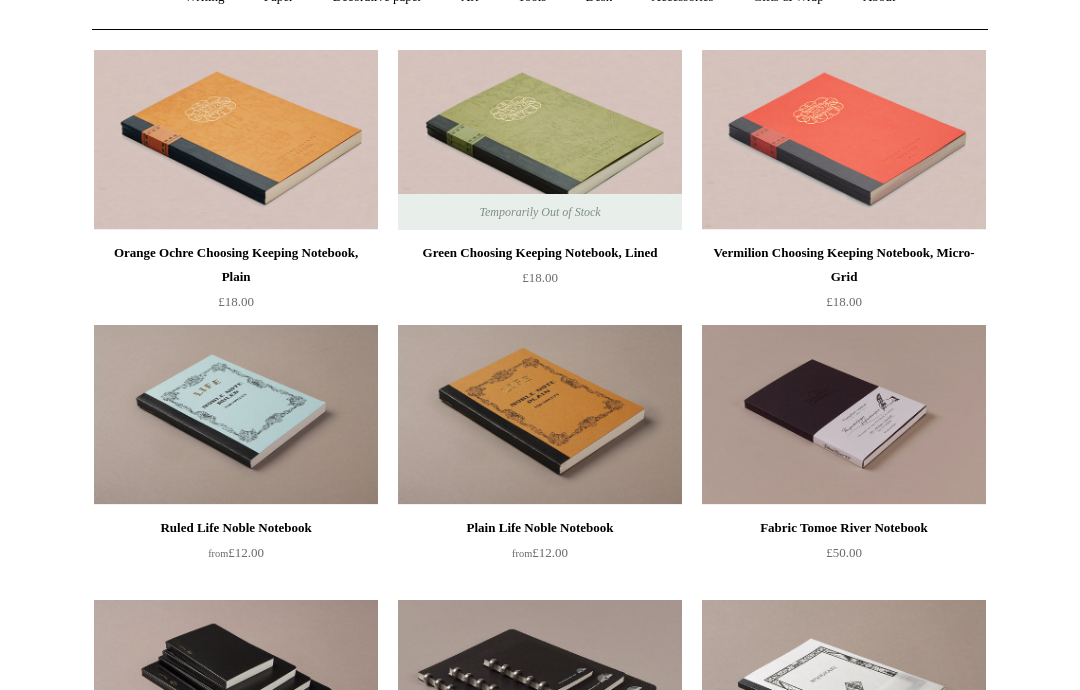 scroll, scrollTop: 0, scrollLeft: 0, axis: both 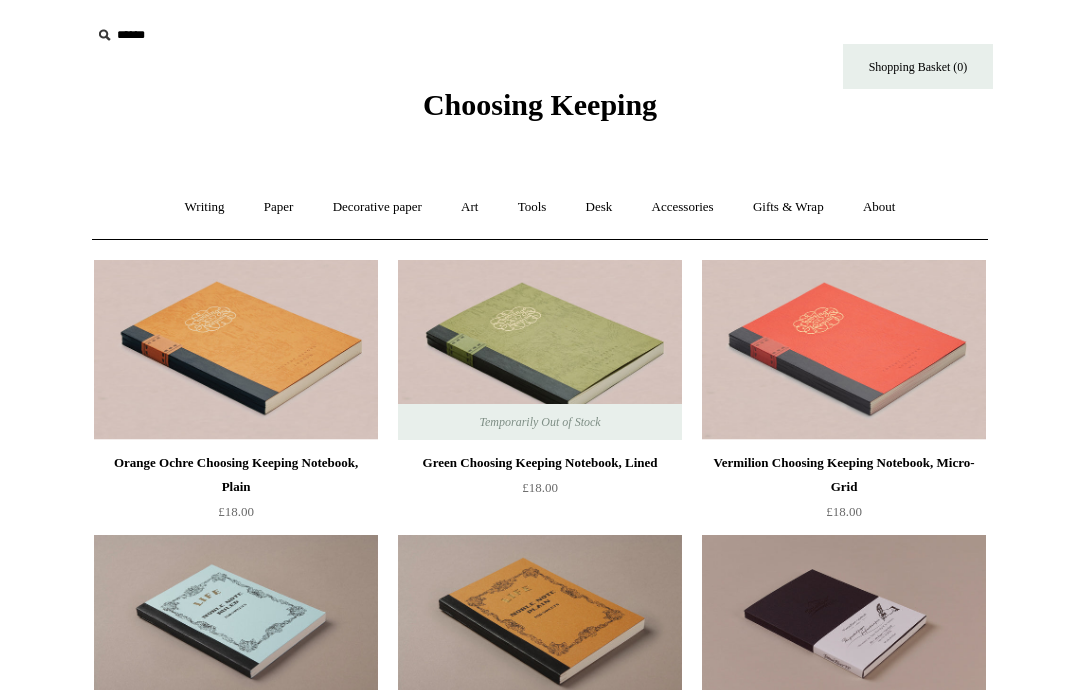 click on "Paper +" at bounding box center [279, 207] 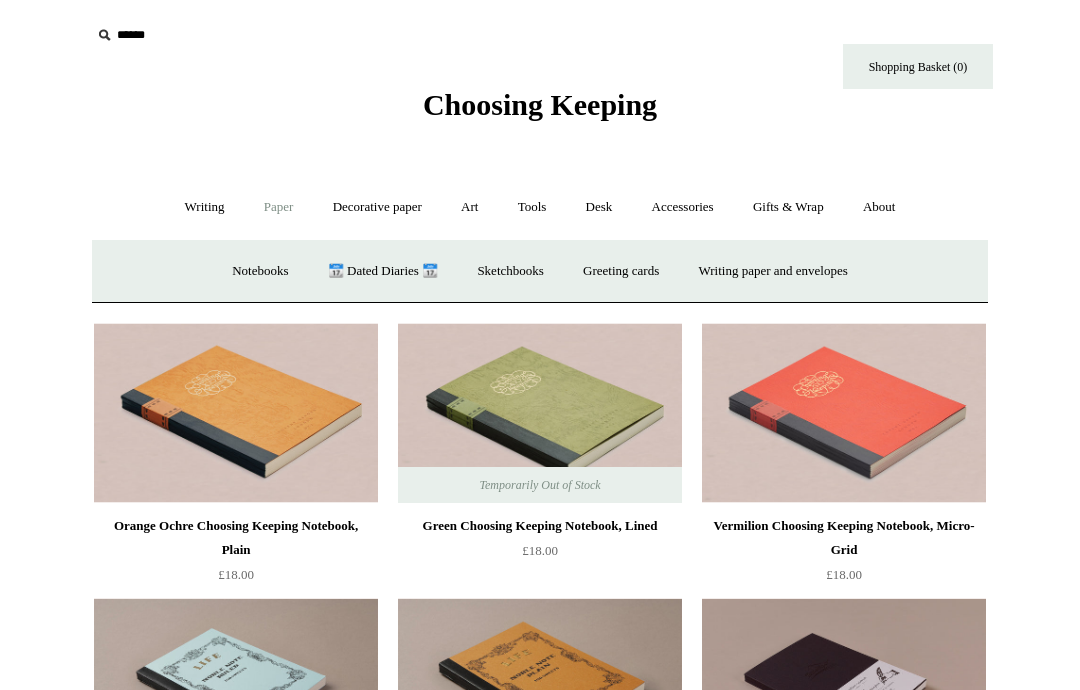 click on "📆 Dated Diaries 📆" at bounding box center [383, 271] 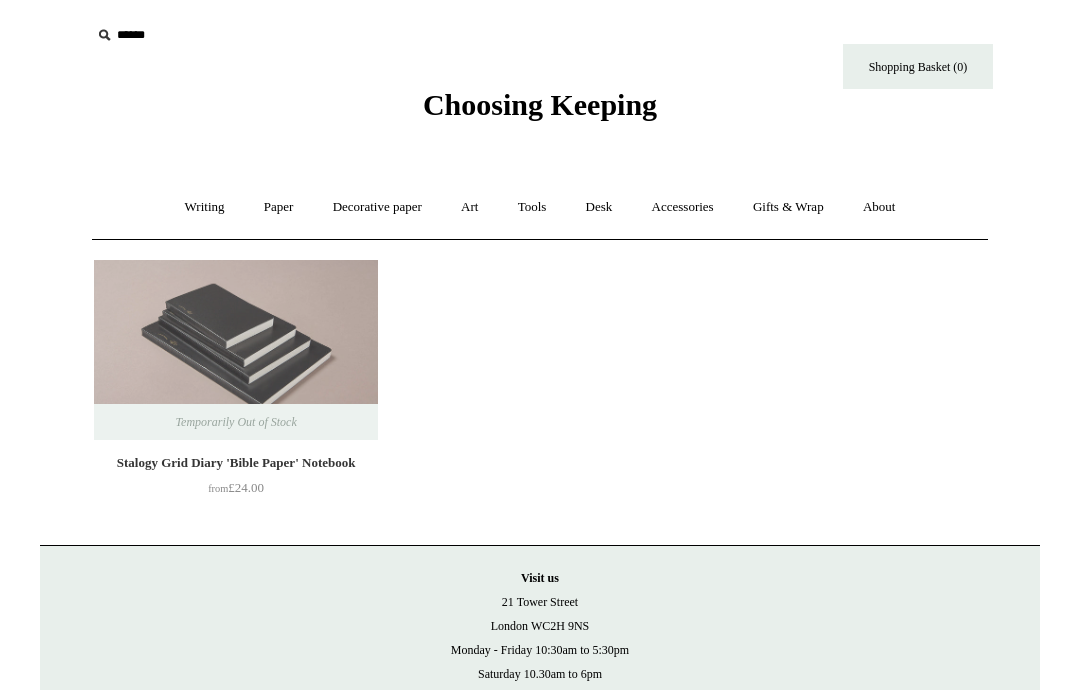 scroll, scrollTop: 0, scrollLeft: 0, axis: both 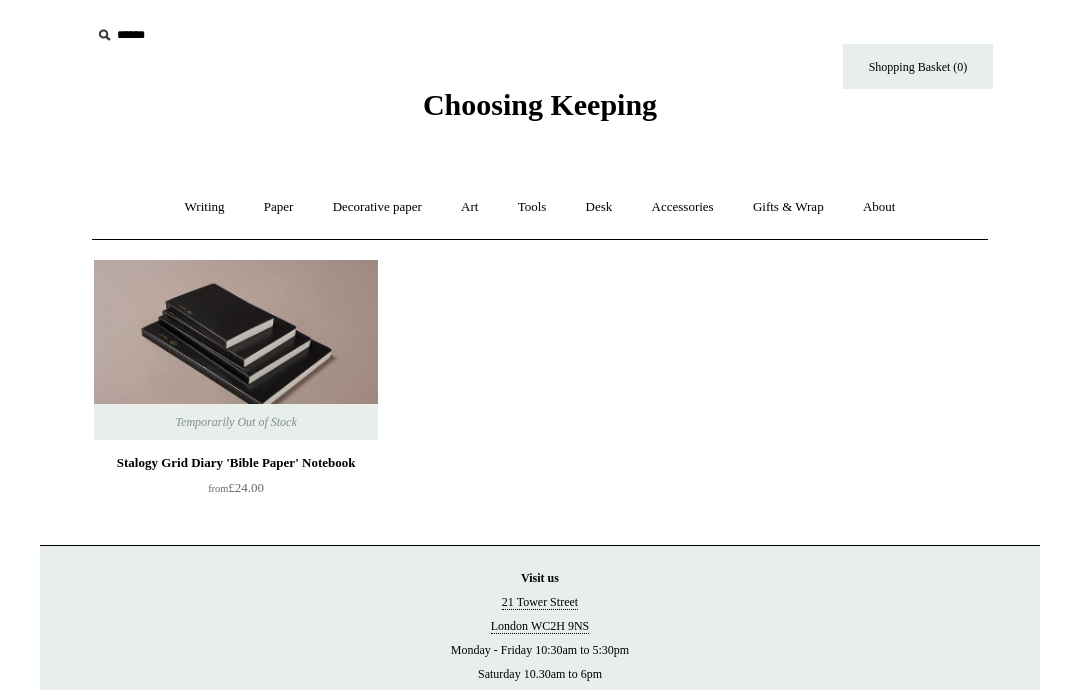 click on "Accessories +" at bounding box center (683, 207) 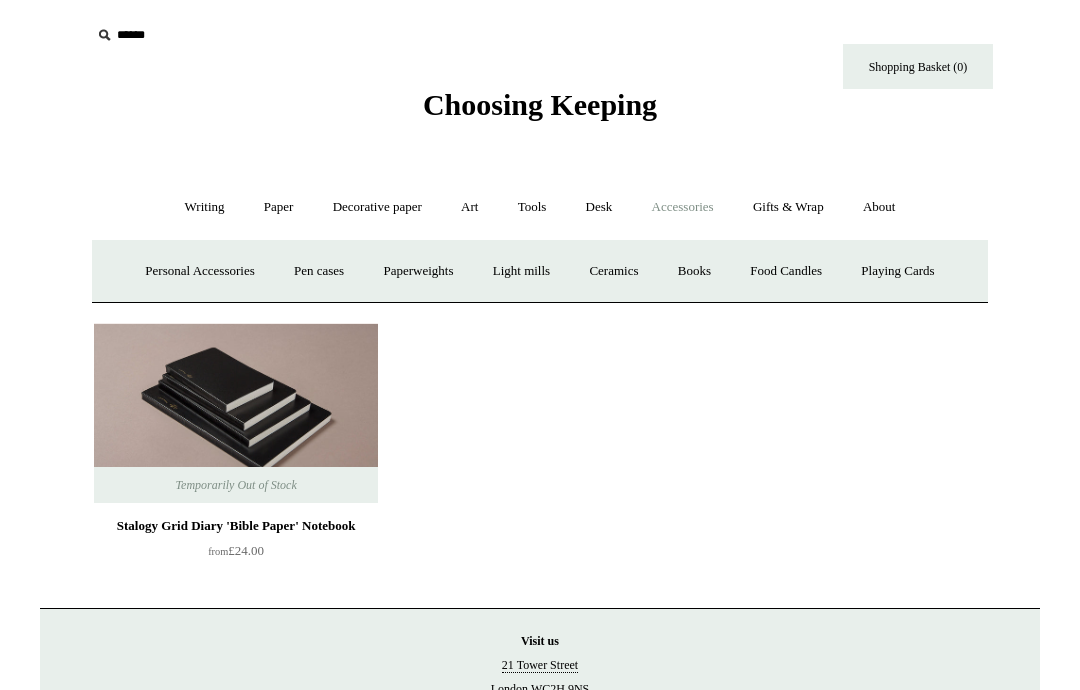 click on "Desk +" at bounding box center (599, 207) 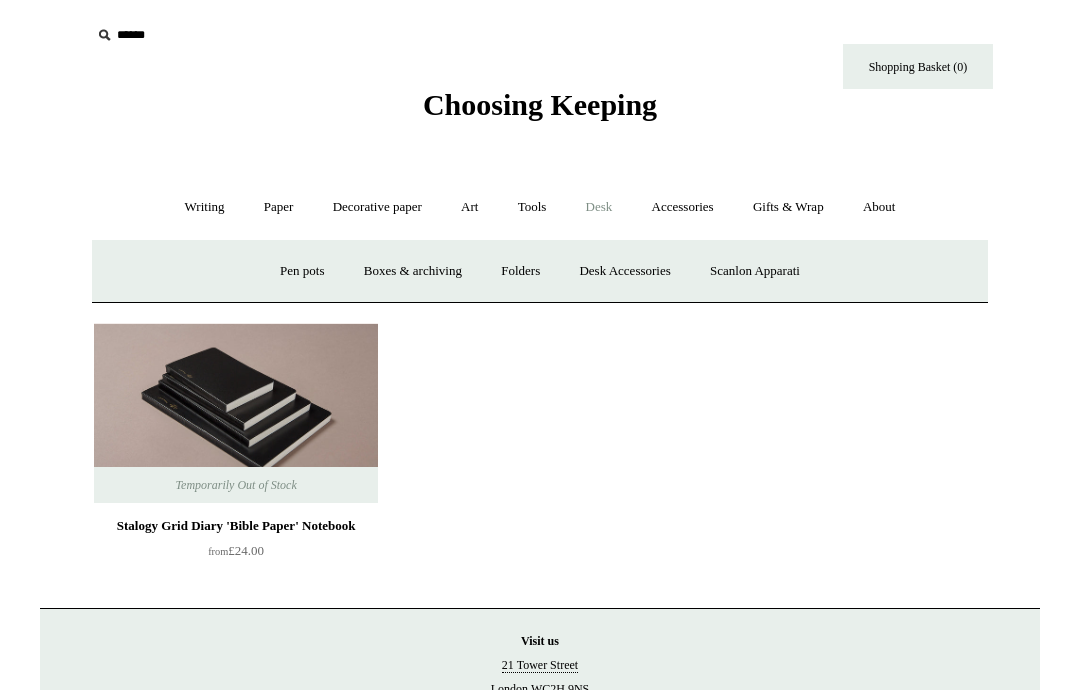 click on "Tools +" at bounding box center [532, 207] 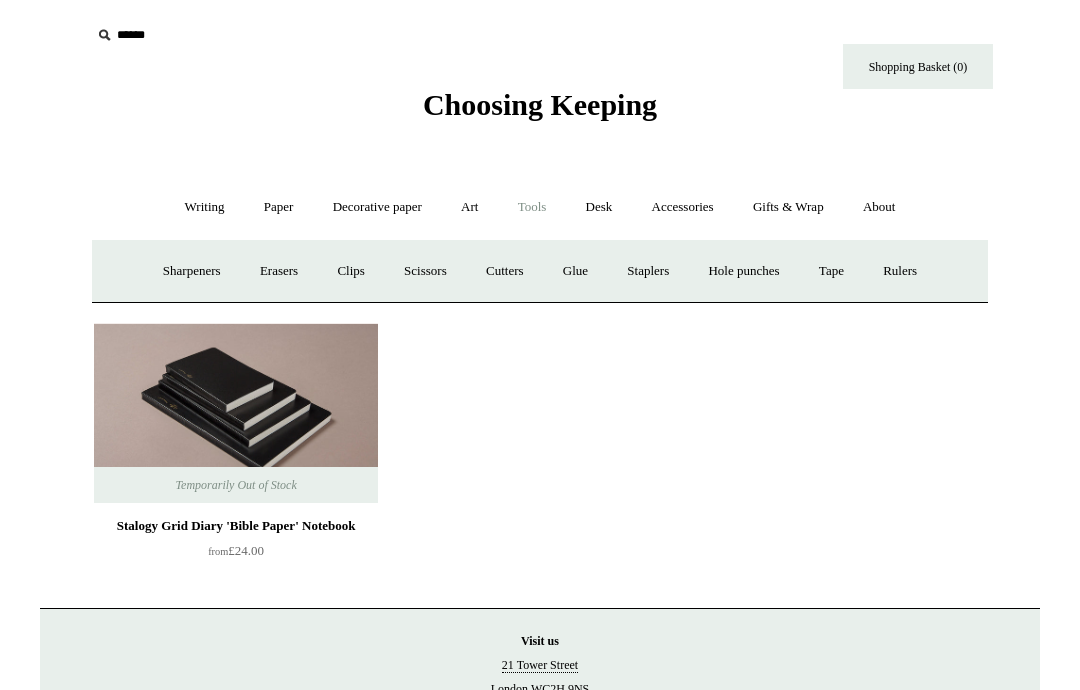 click on "Sharpeners" at bounding box center [192, 271] 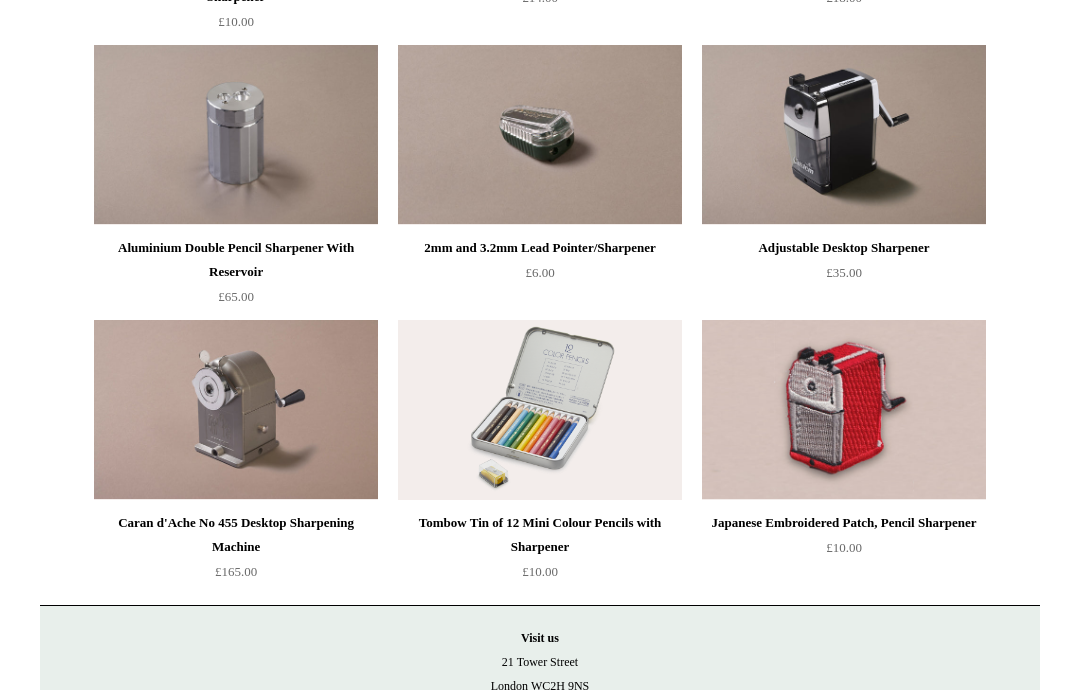 scroll, scrollTop: 1040, scrollLeft: 0, axis: vertical 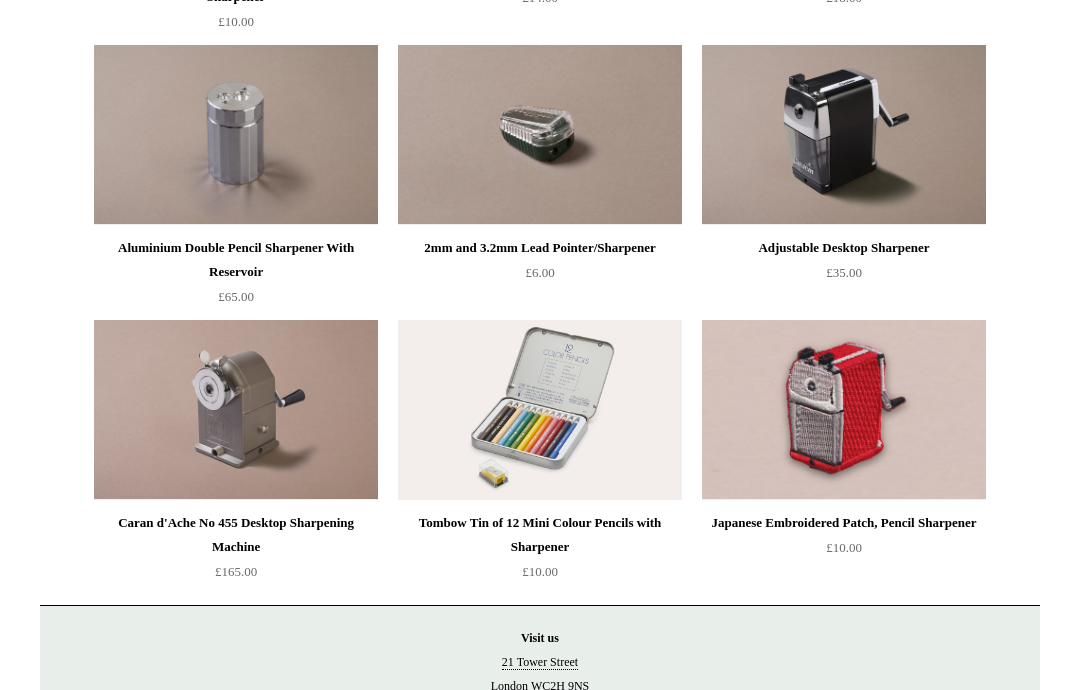 click at bounding box center (540, 410) 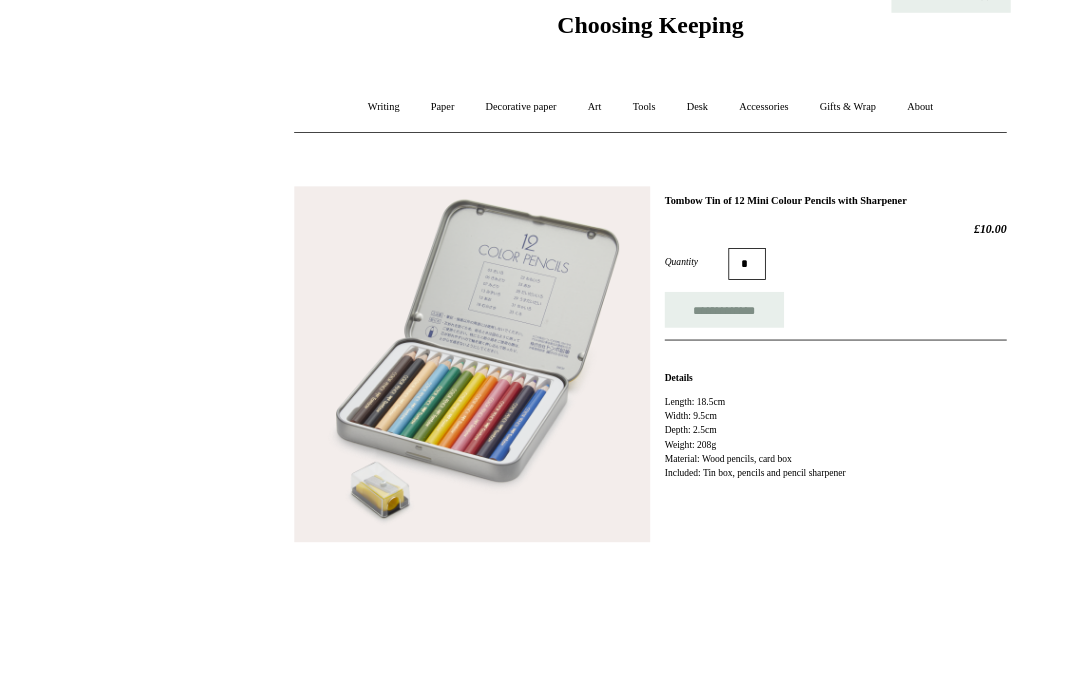 scroll, scrollTop: 105, scrollLeft: 0, axis: vertical 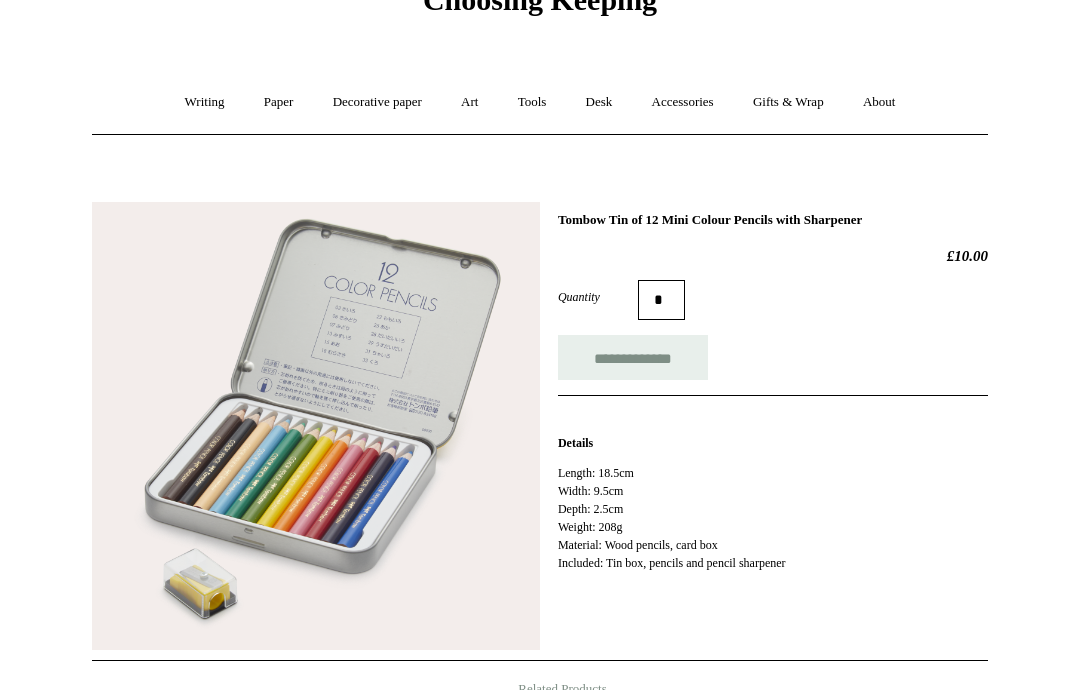 click on "Accessories +" at bounding box center [683, 102] 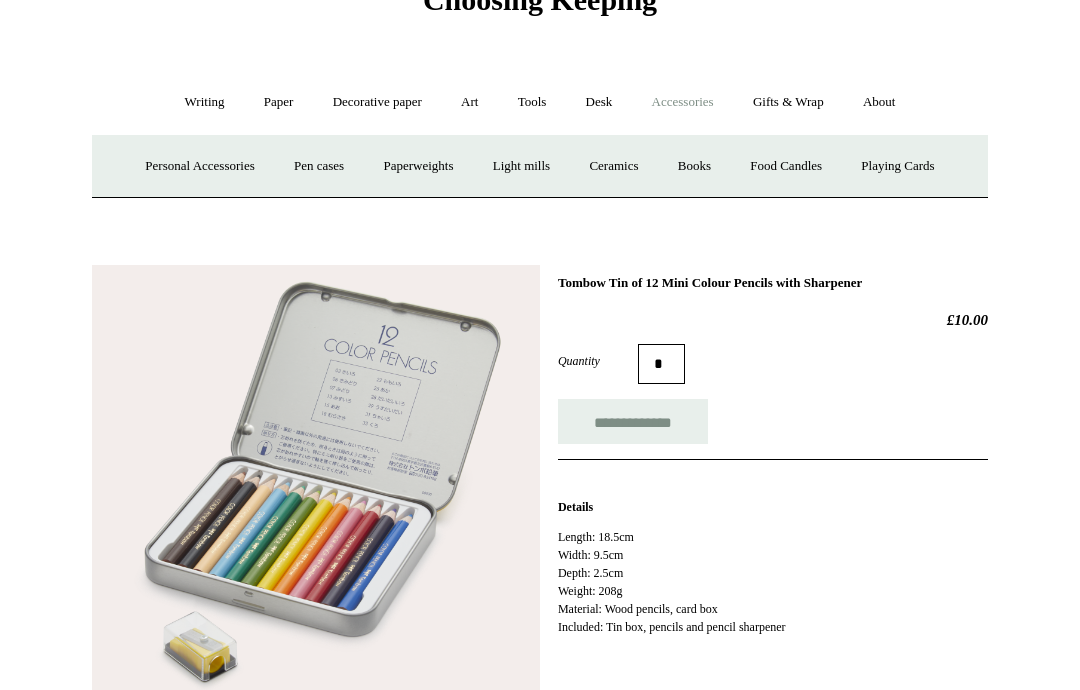 click on "Playing Cards" at bounding box center [897, 166] 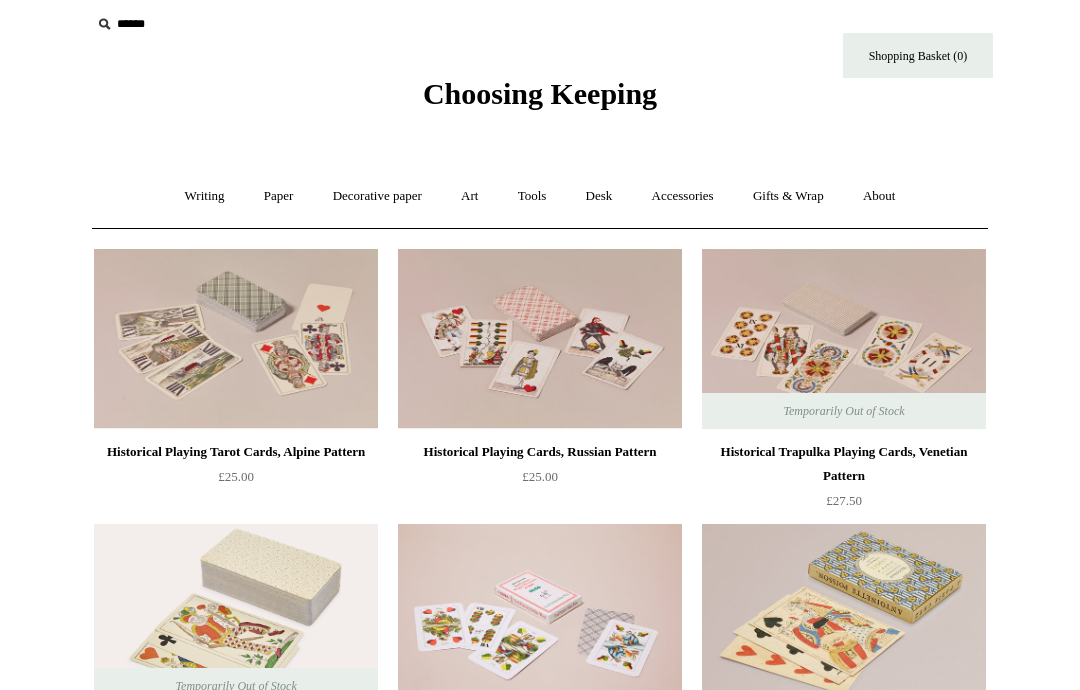 scroll, scrollTop: 0, scrollLeft: 0, axis: both 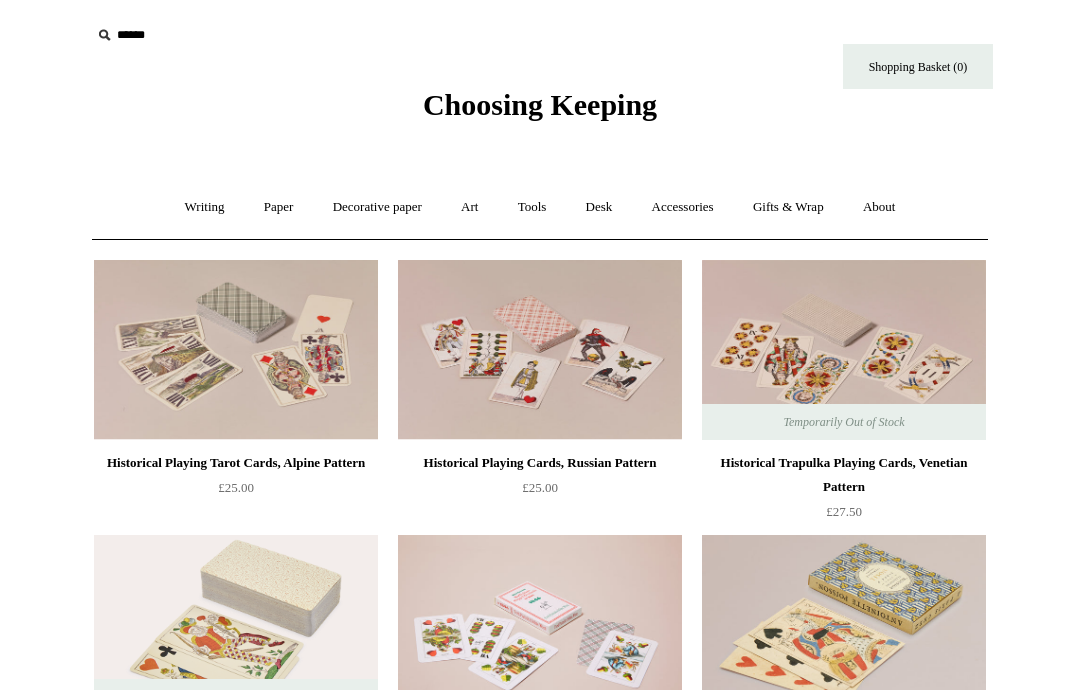 click on "Decorative paper +" at bounding box center [377, 207] 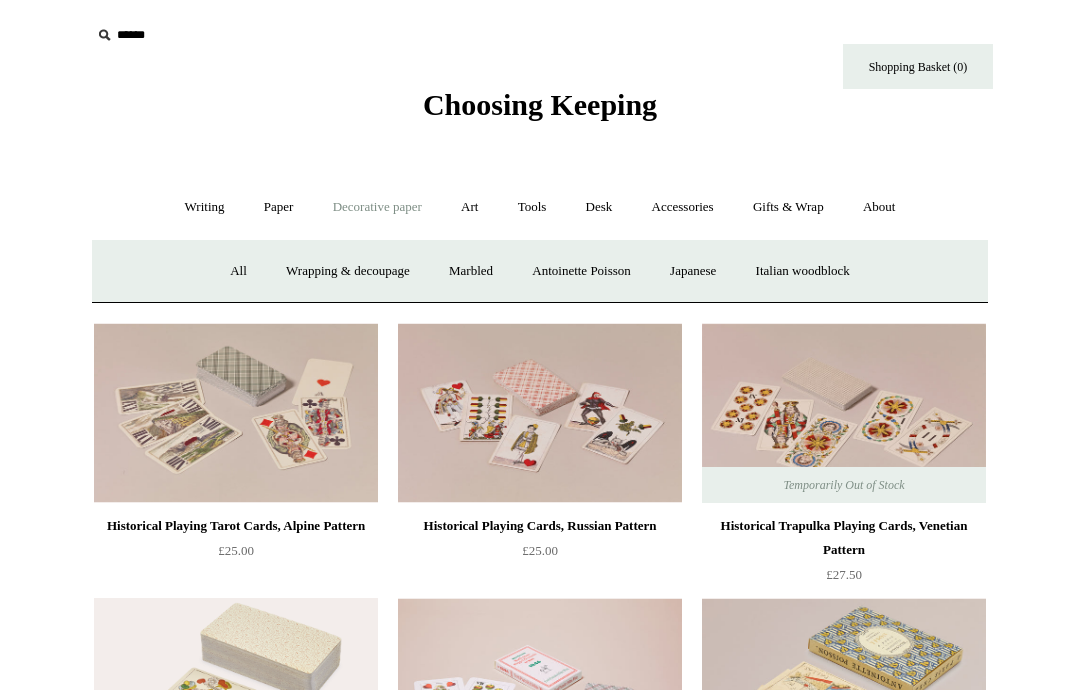 click on "Japanese" at bounding box center (693, 271) 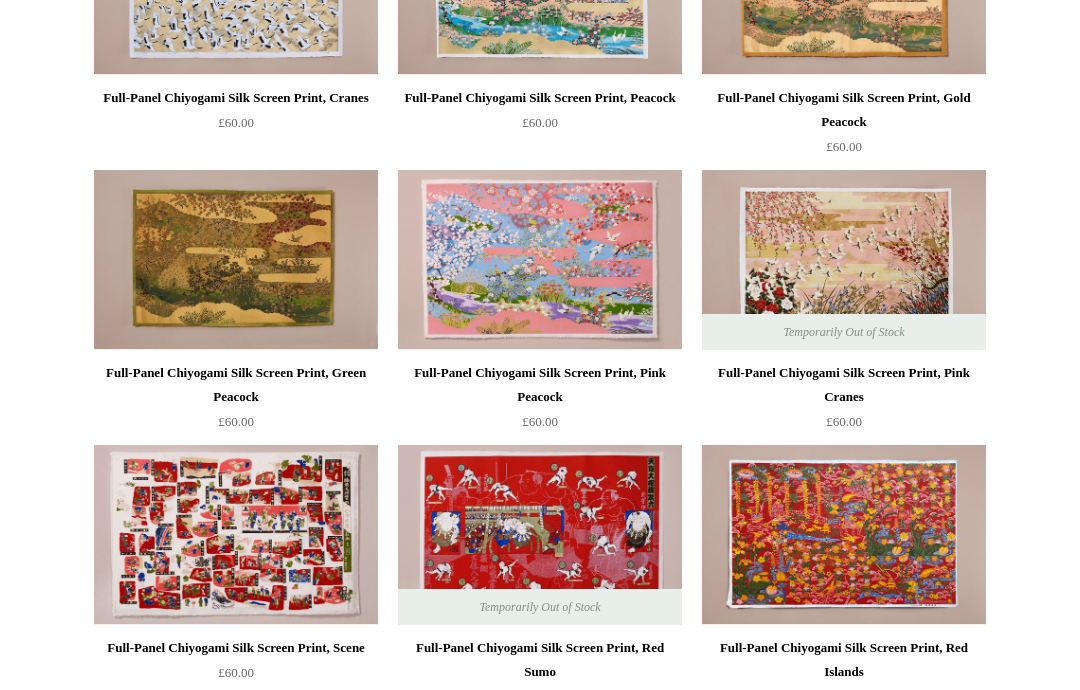 scroll, scrollTop: 0, scrollLeft: 0, axis: both 